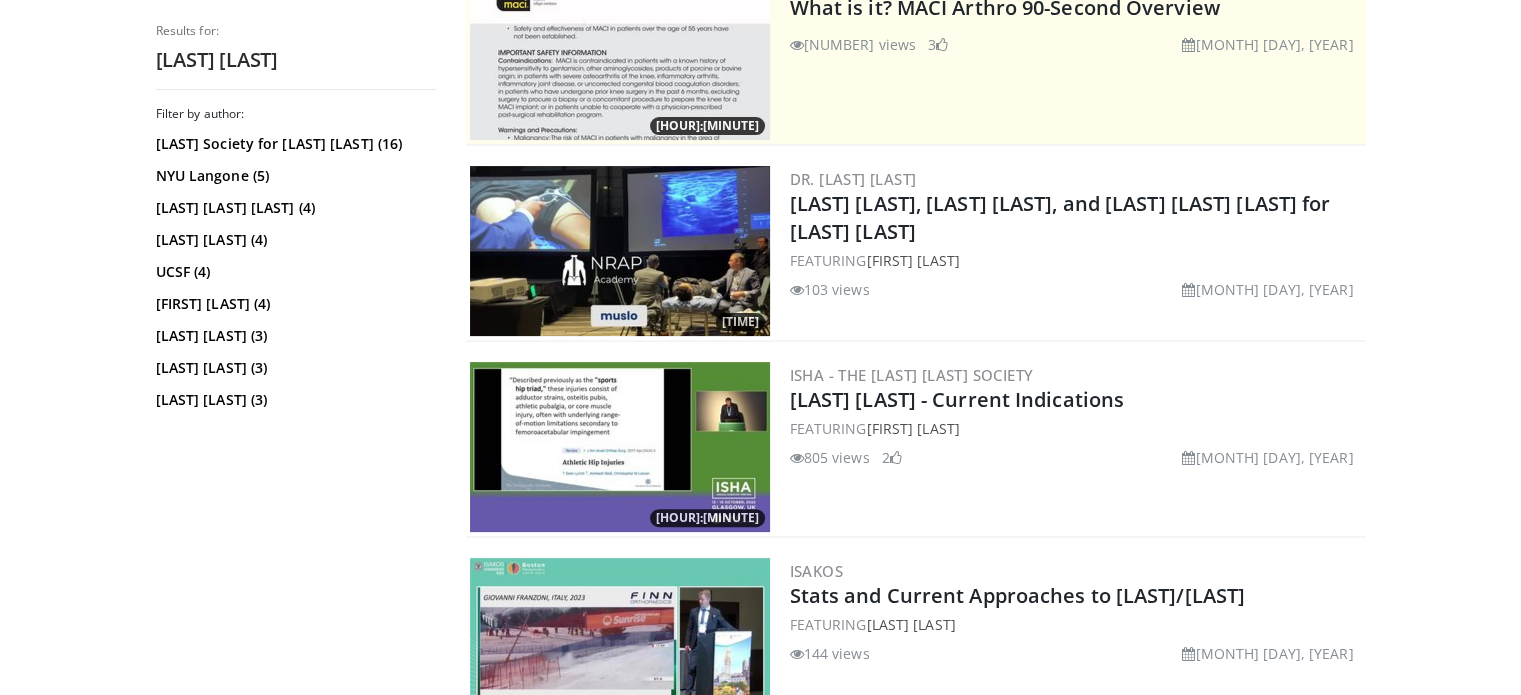 scroll, scrollTop: 0, scrollLeft: 0, axis: both 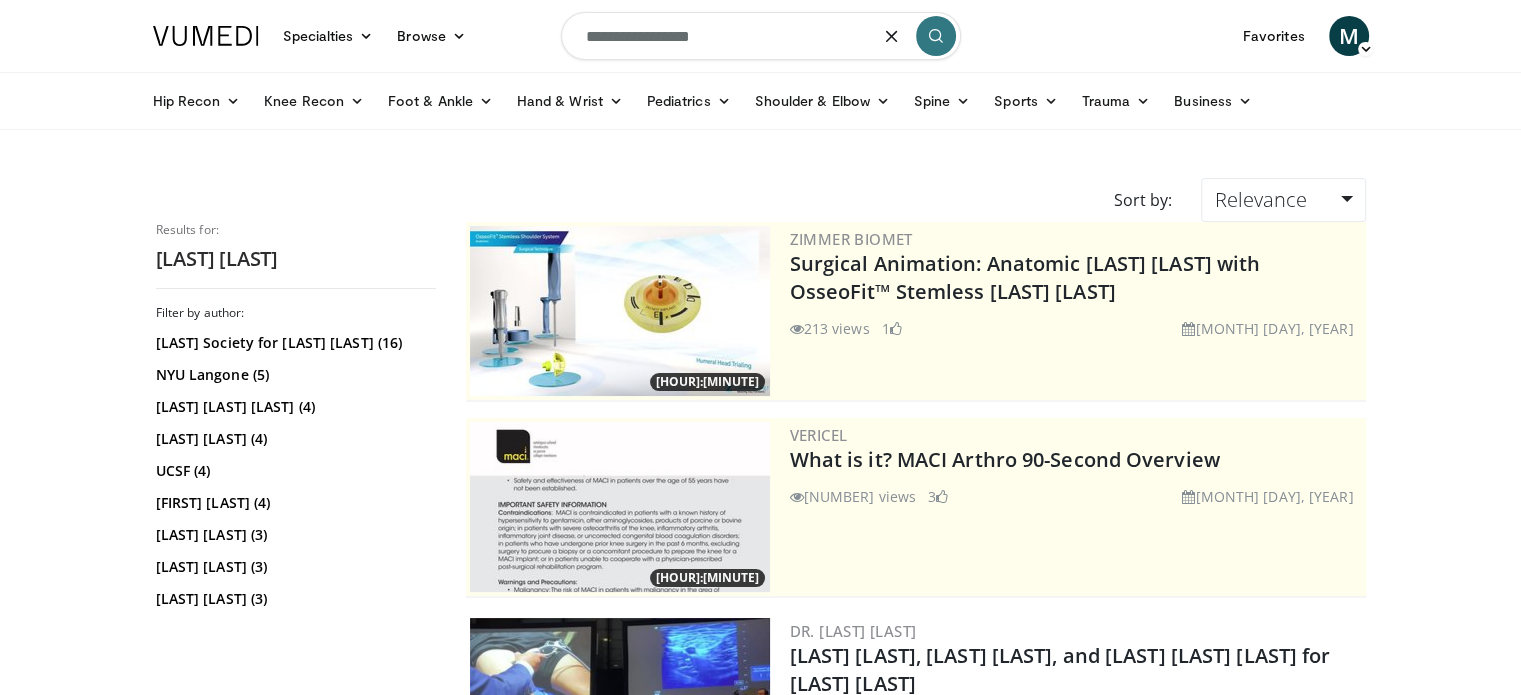 drag, startPoint x: 736, startPoint y: 36, endPoint x: 473, endPoint y: 22, distance: 263.37234 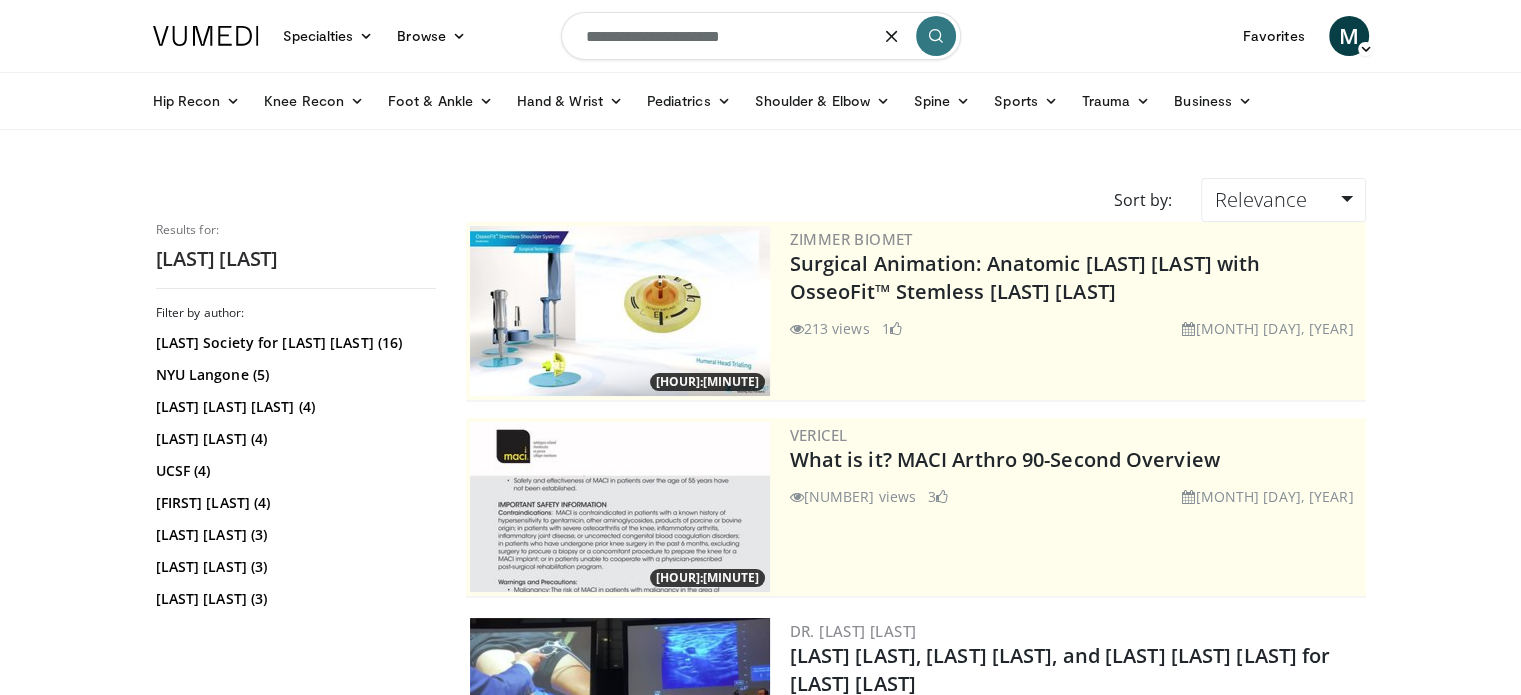 type on "**********" 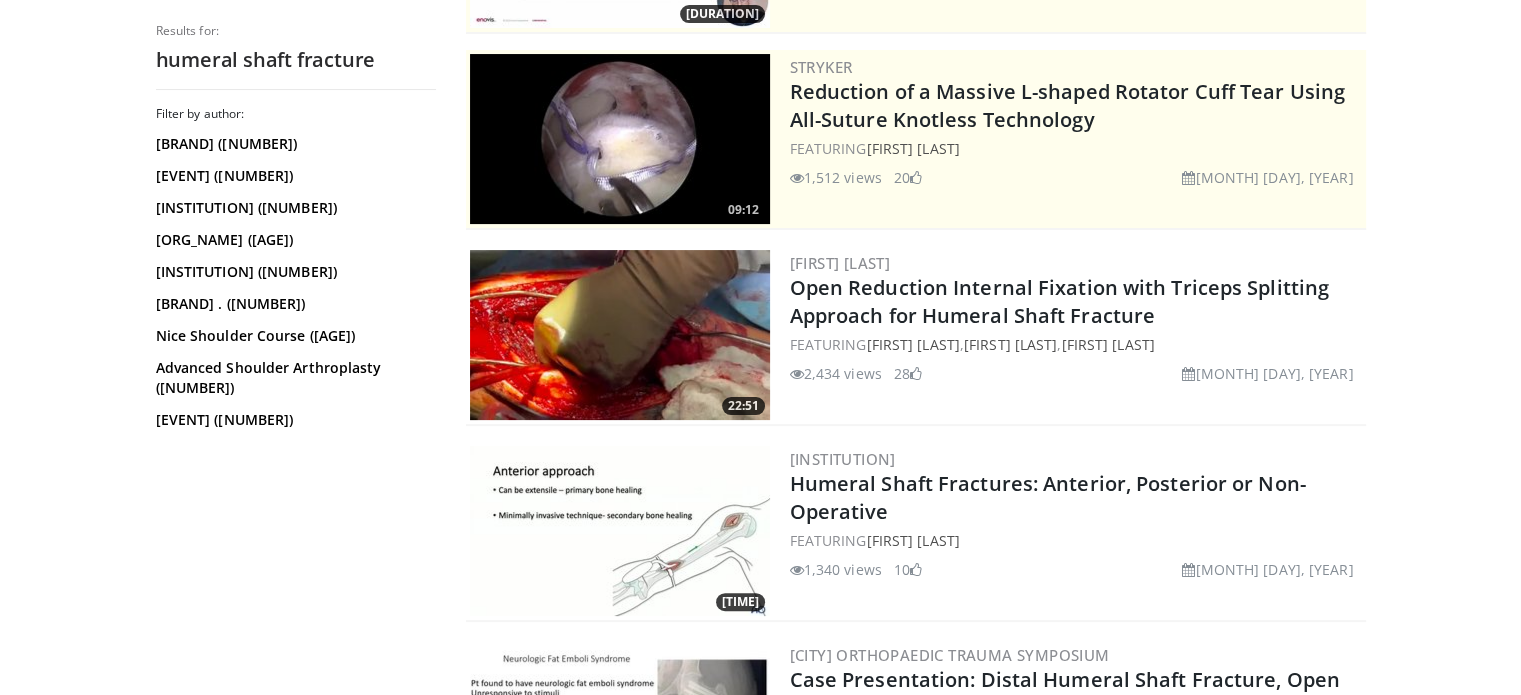 scroll, scrollTop: 0, scrollLeft: 0, axis: both 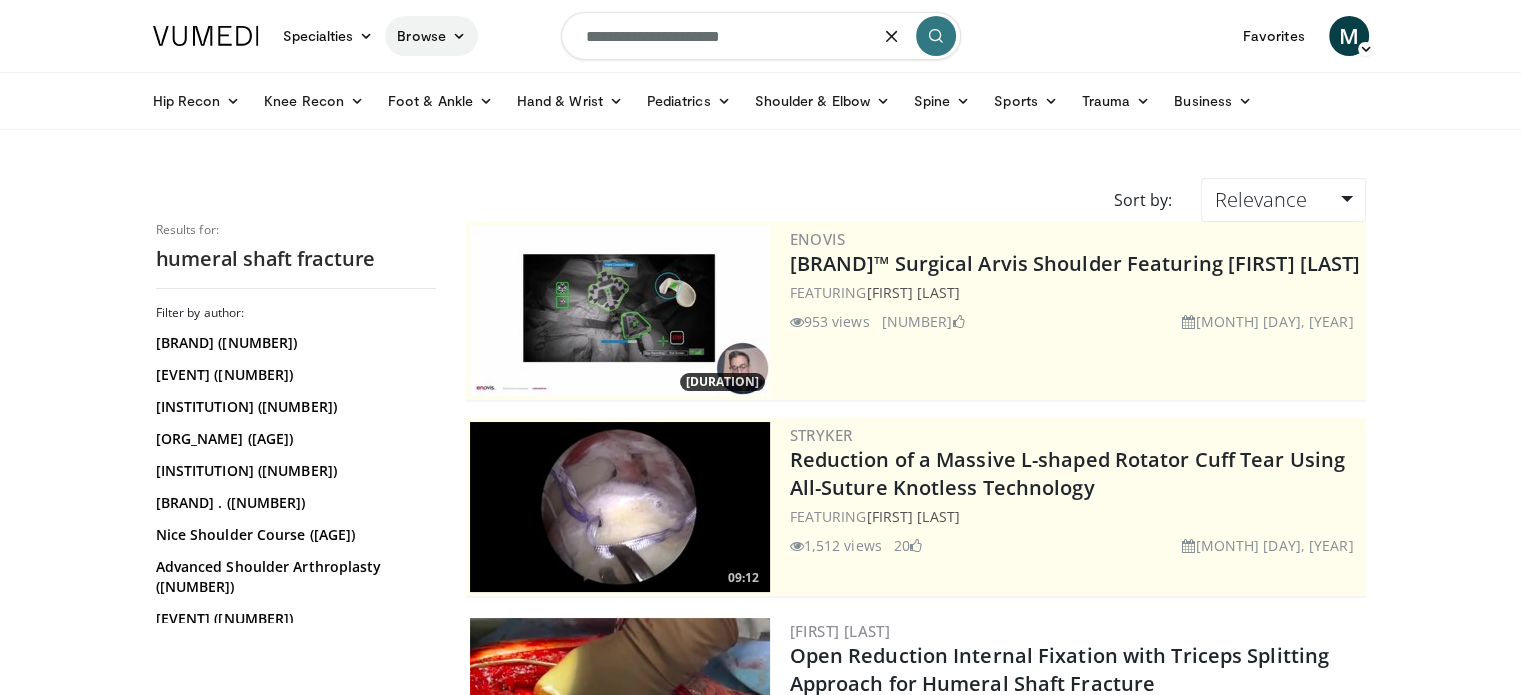drag, startPoint x: 630, startPoint y: 31, endPoint x: 455, endPoint y: 17, distance: 175.55911 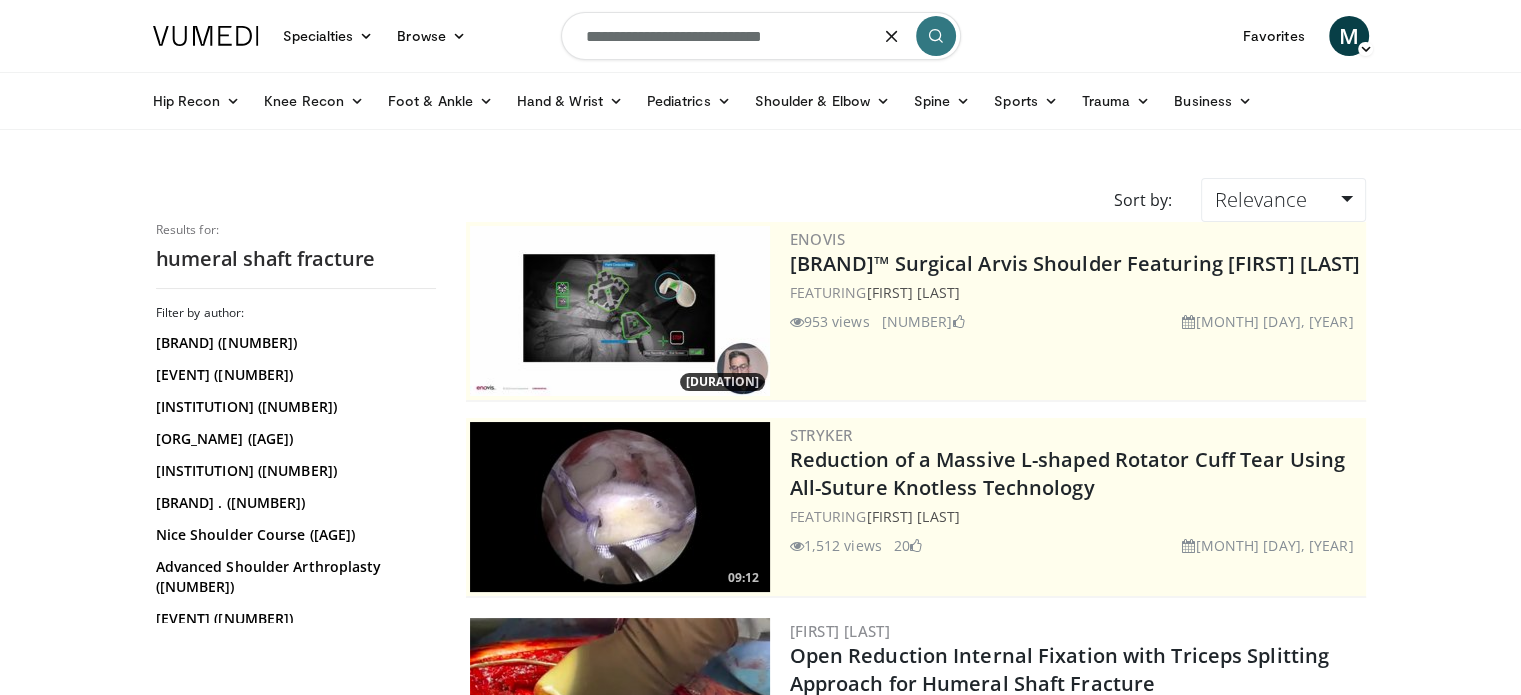 type on "**********" 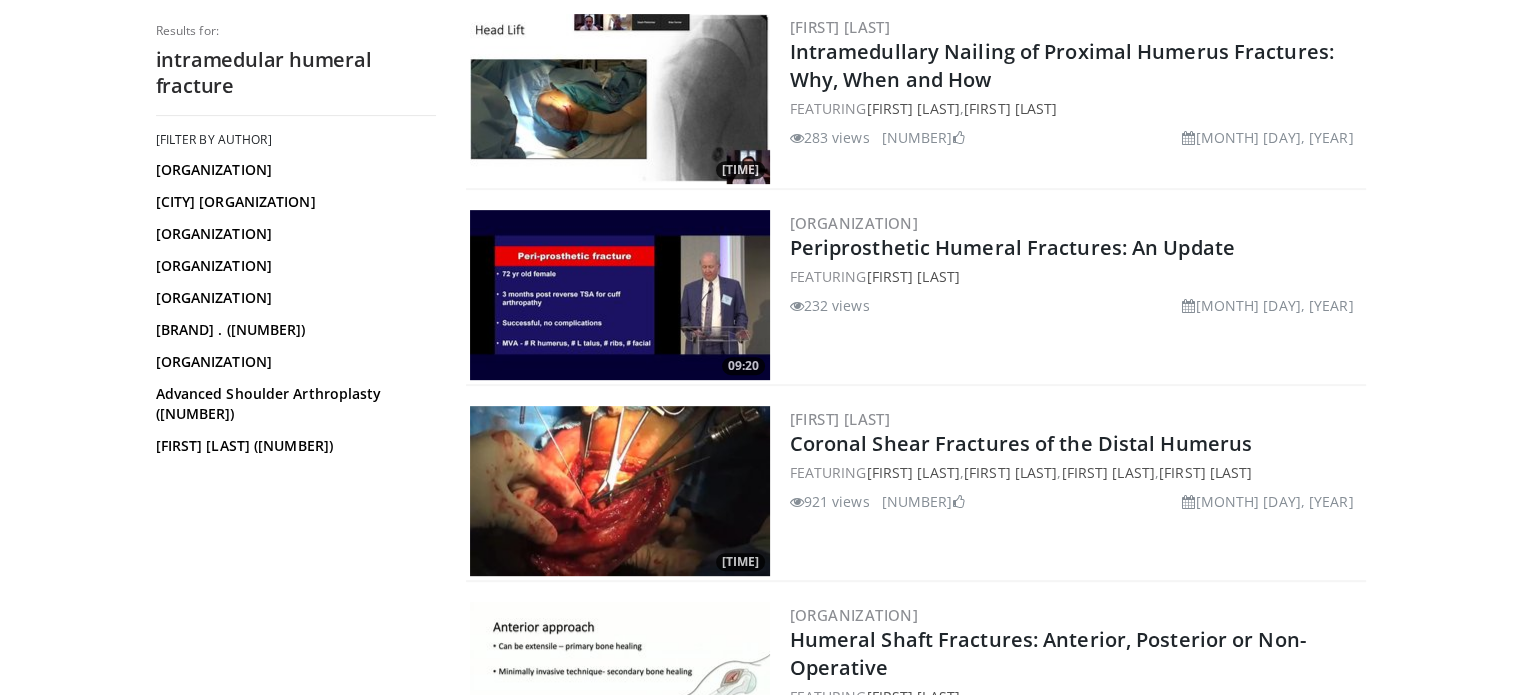 scroll, scrollTop: 0, scrollLeft: 0, axis: both 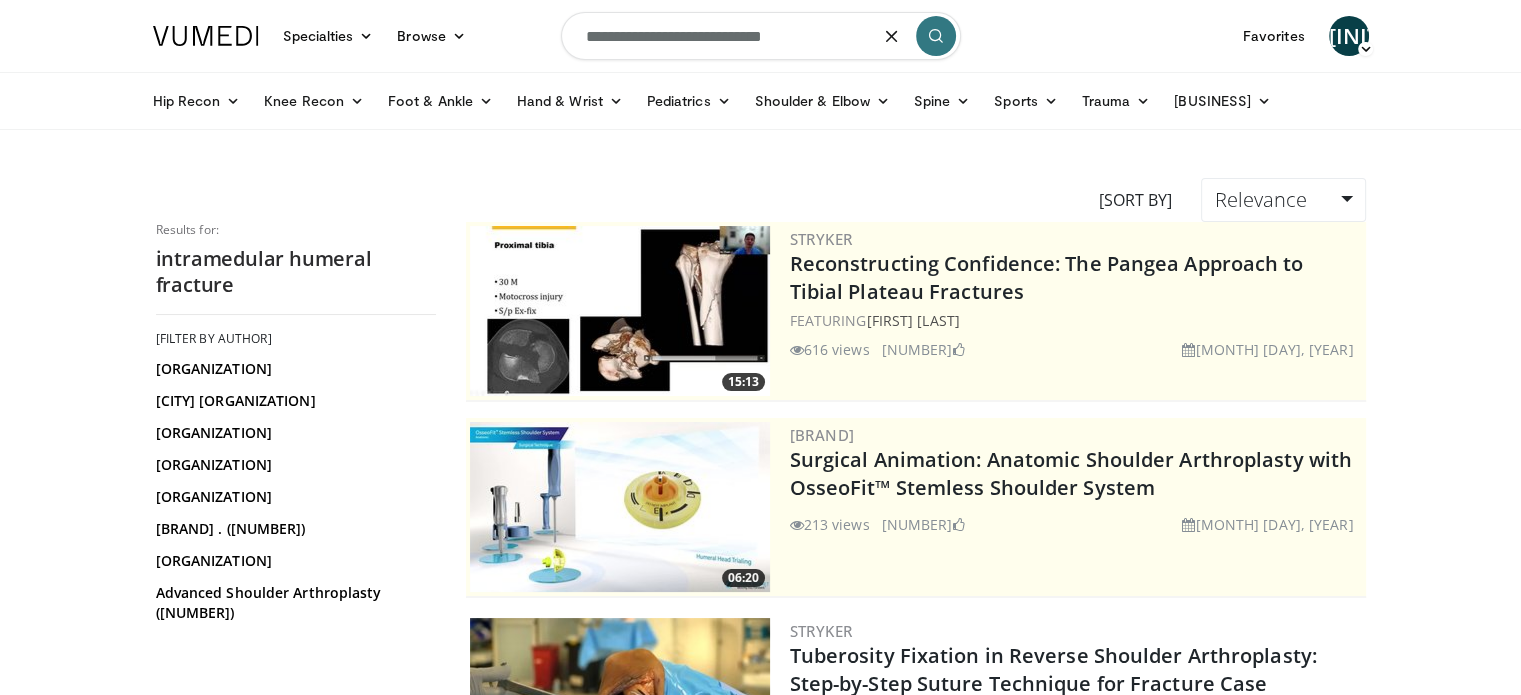 drag, startPoint x: 832, startPoint y: 18, endPoint x: 475, endPoint y: 71, distance: 360.91272 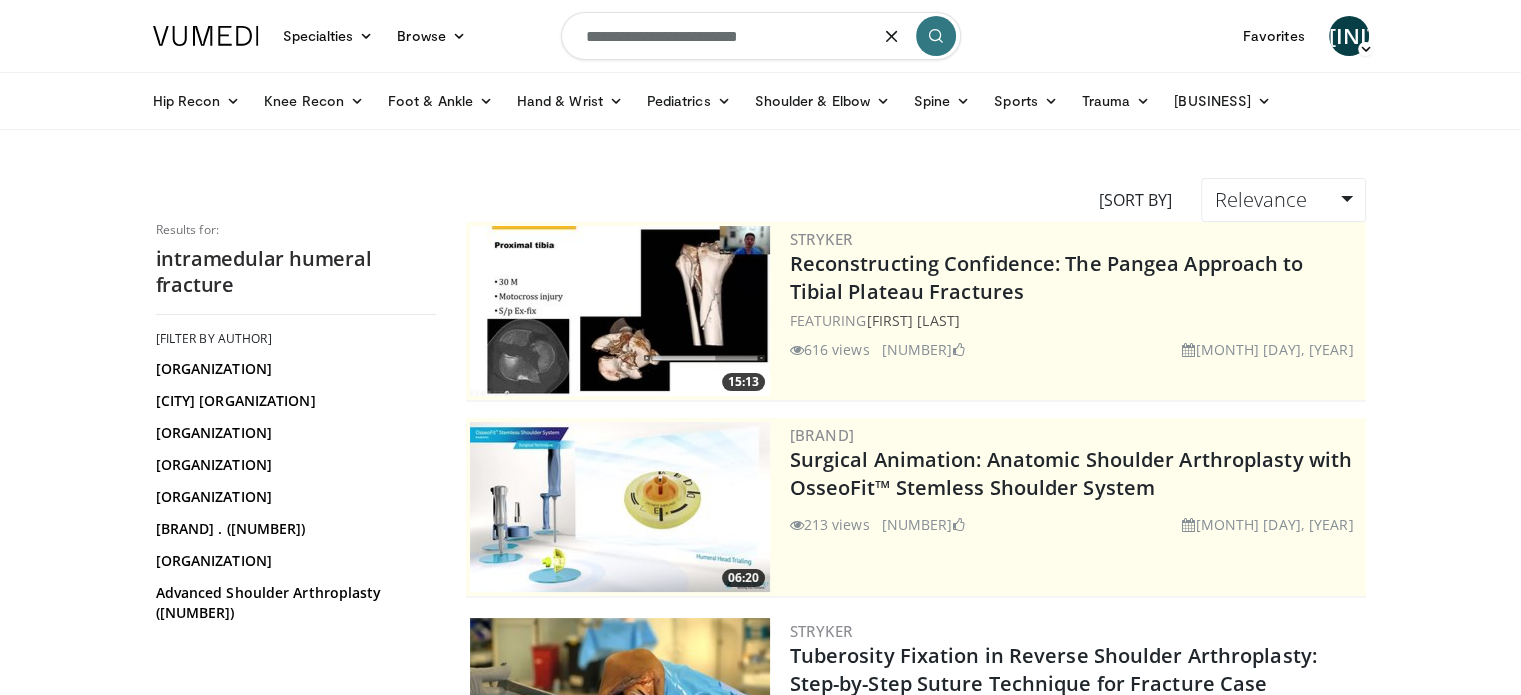 type on "**********" 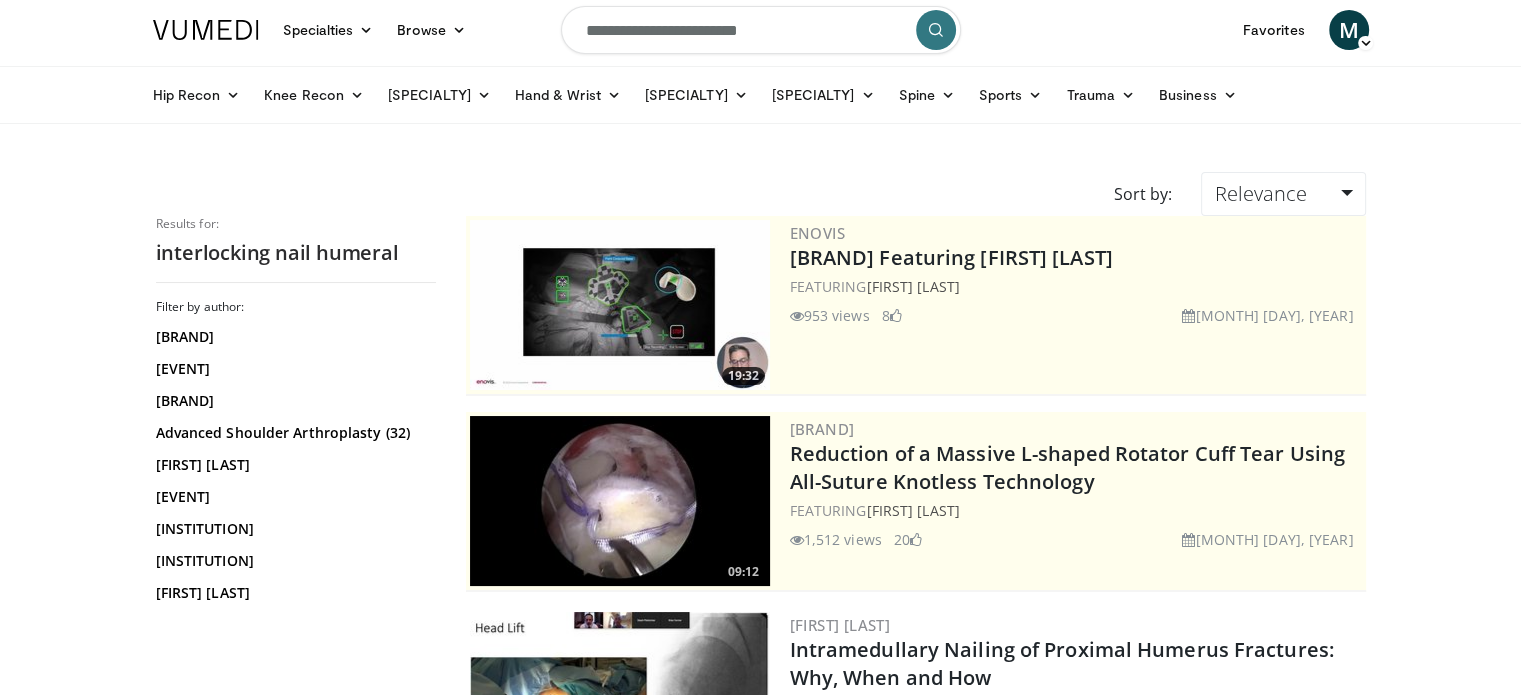 scroll, scrollTop: 0, scrollLeft: 0, axis: both 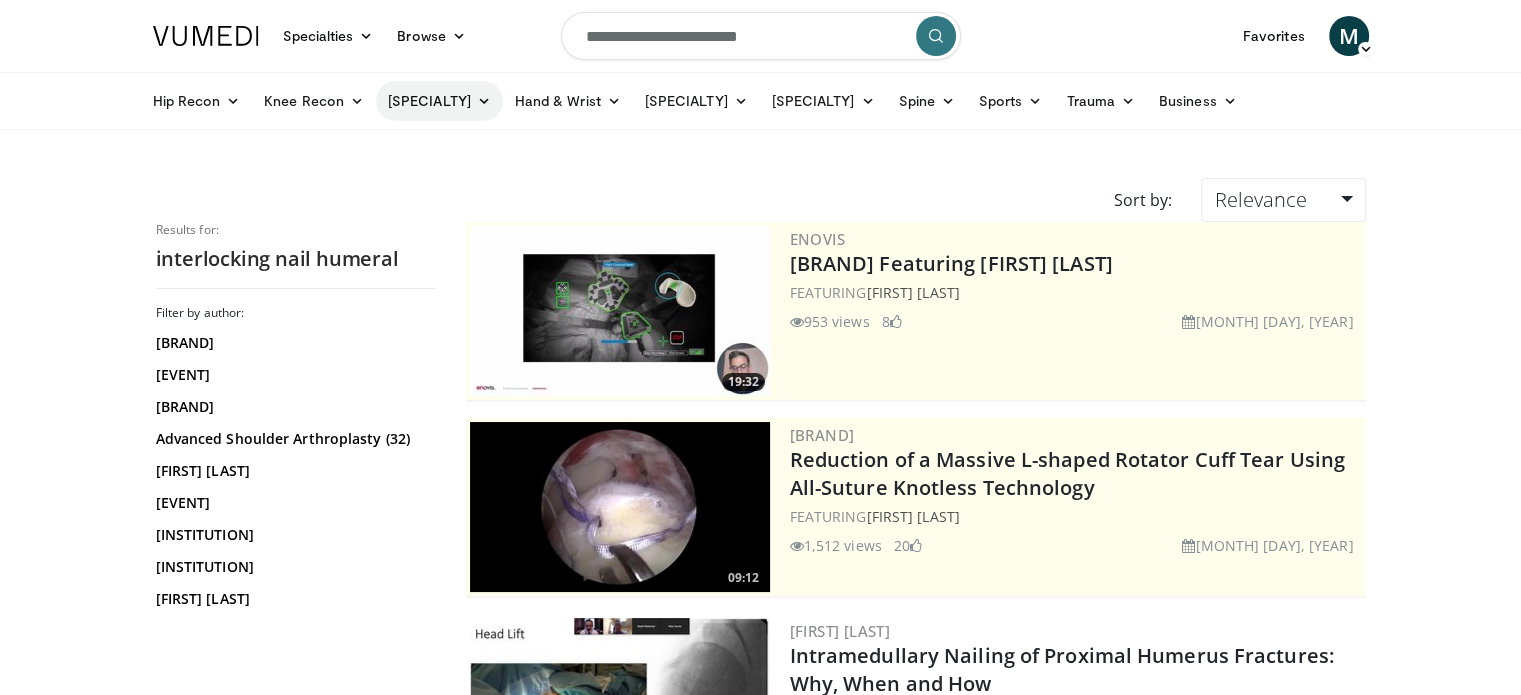 drag, startPoint x: 744, startPoint y: 43, endPoint x: 452, endPoint y: 89, distance: 295.60107 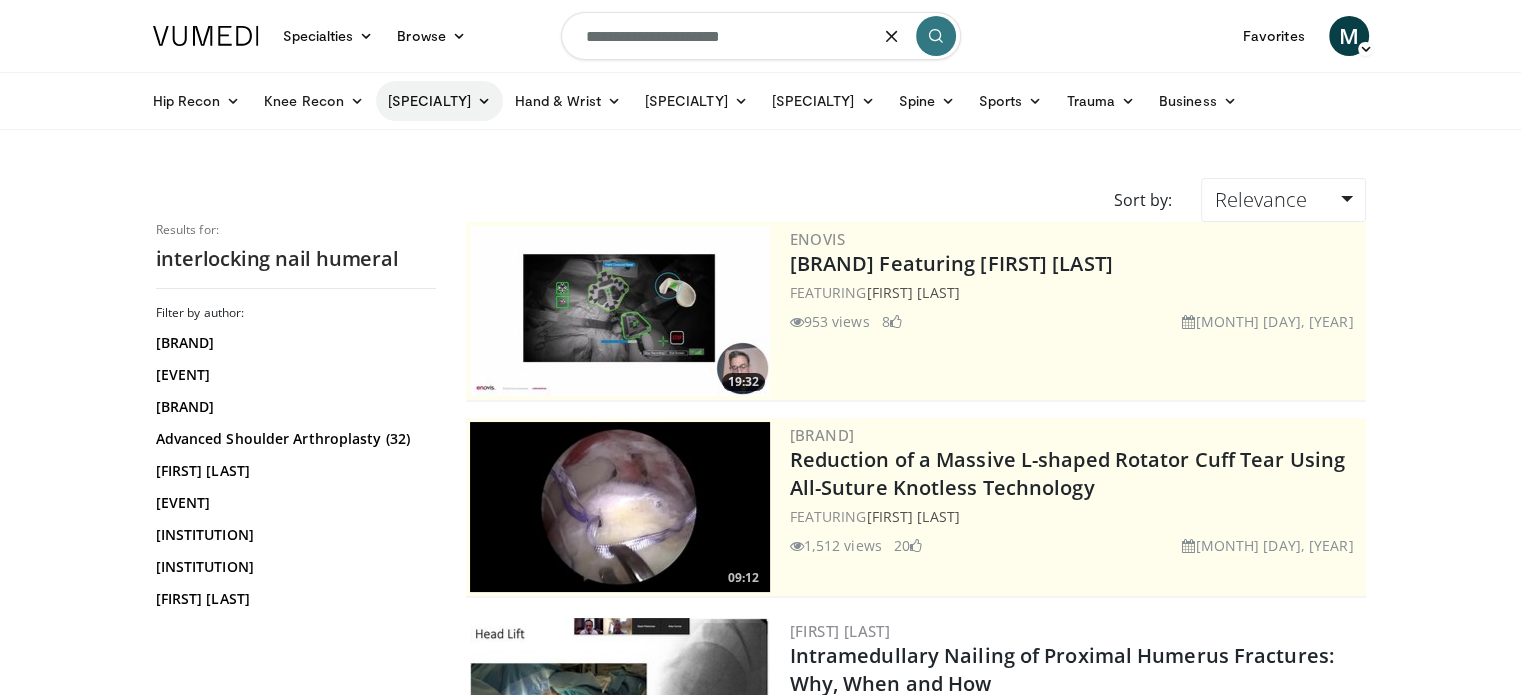 type on "**********" 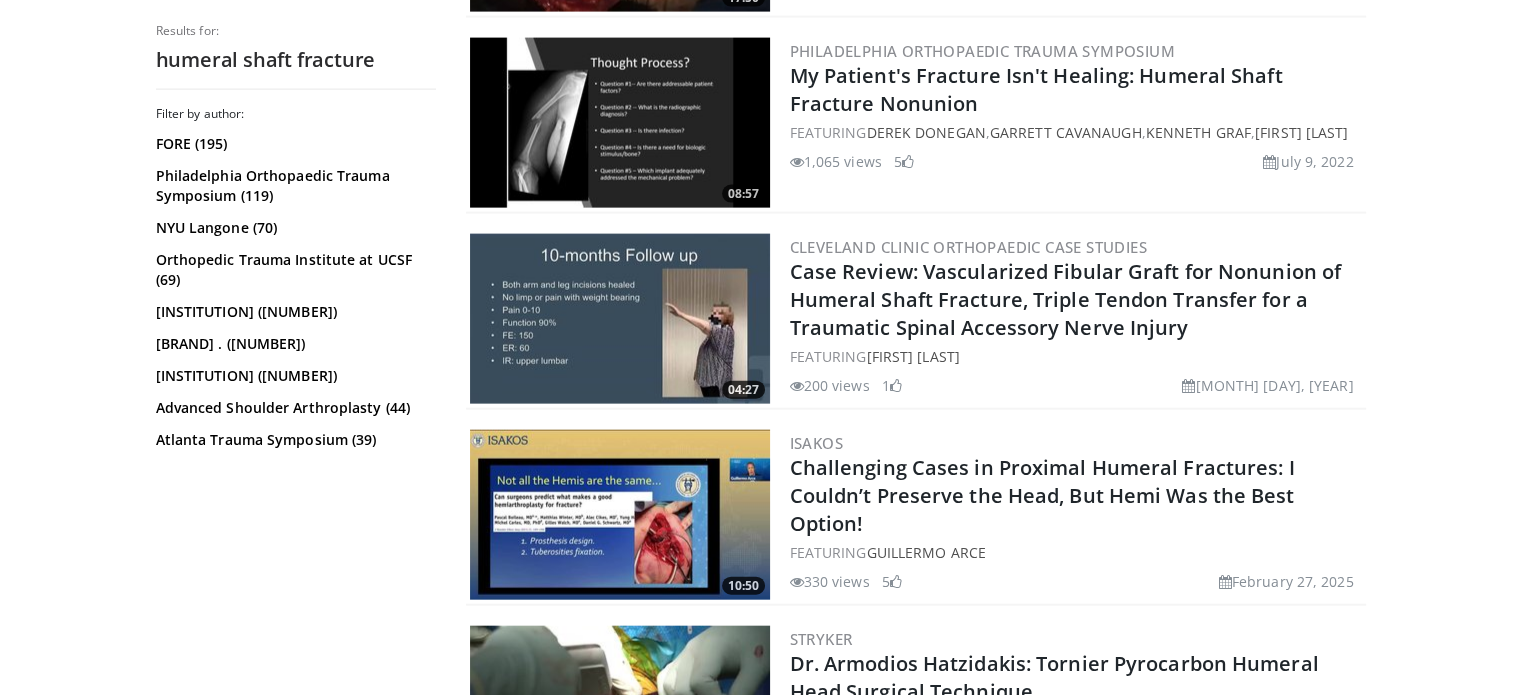 scroll, scrollTop: 5059, scrollLeft: 0, axis: vertical 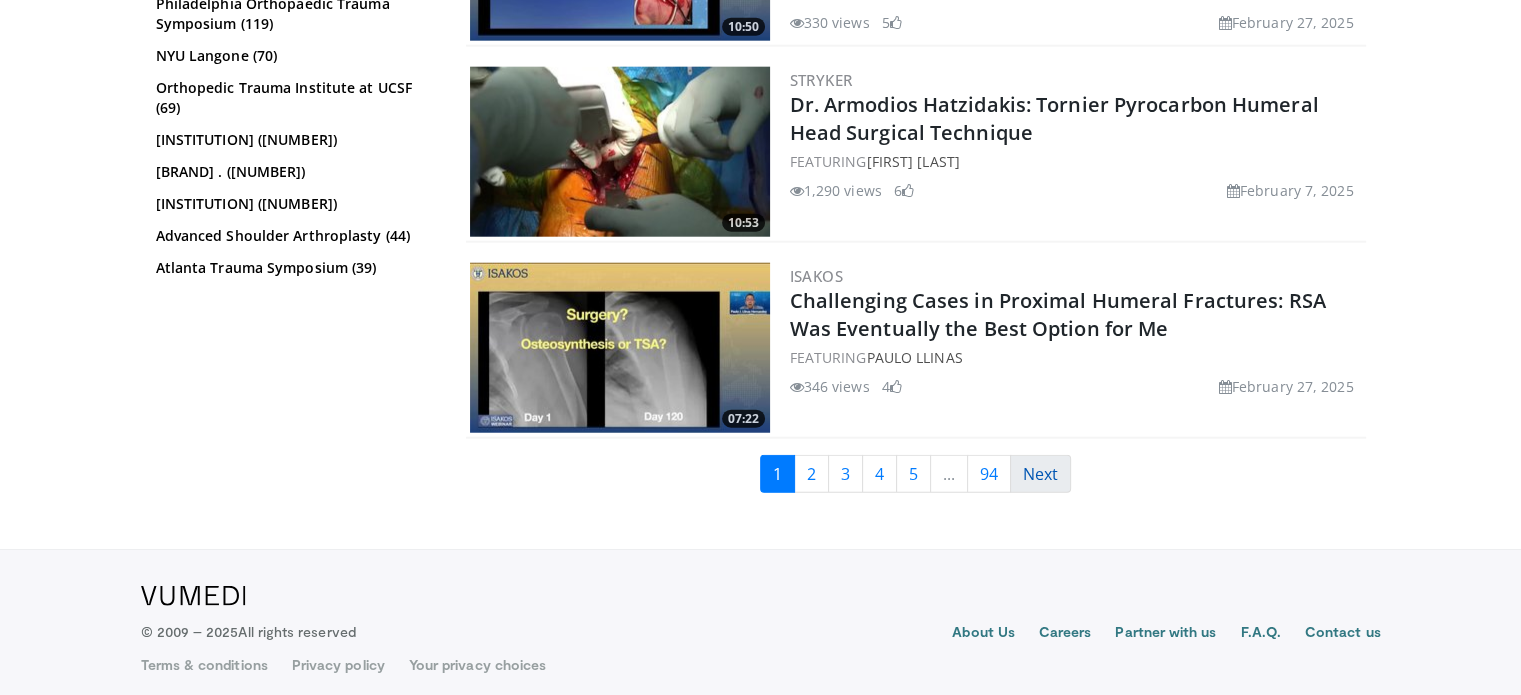 click on "Next" at bounding box center (811, 474) 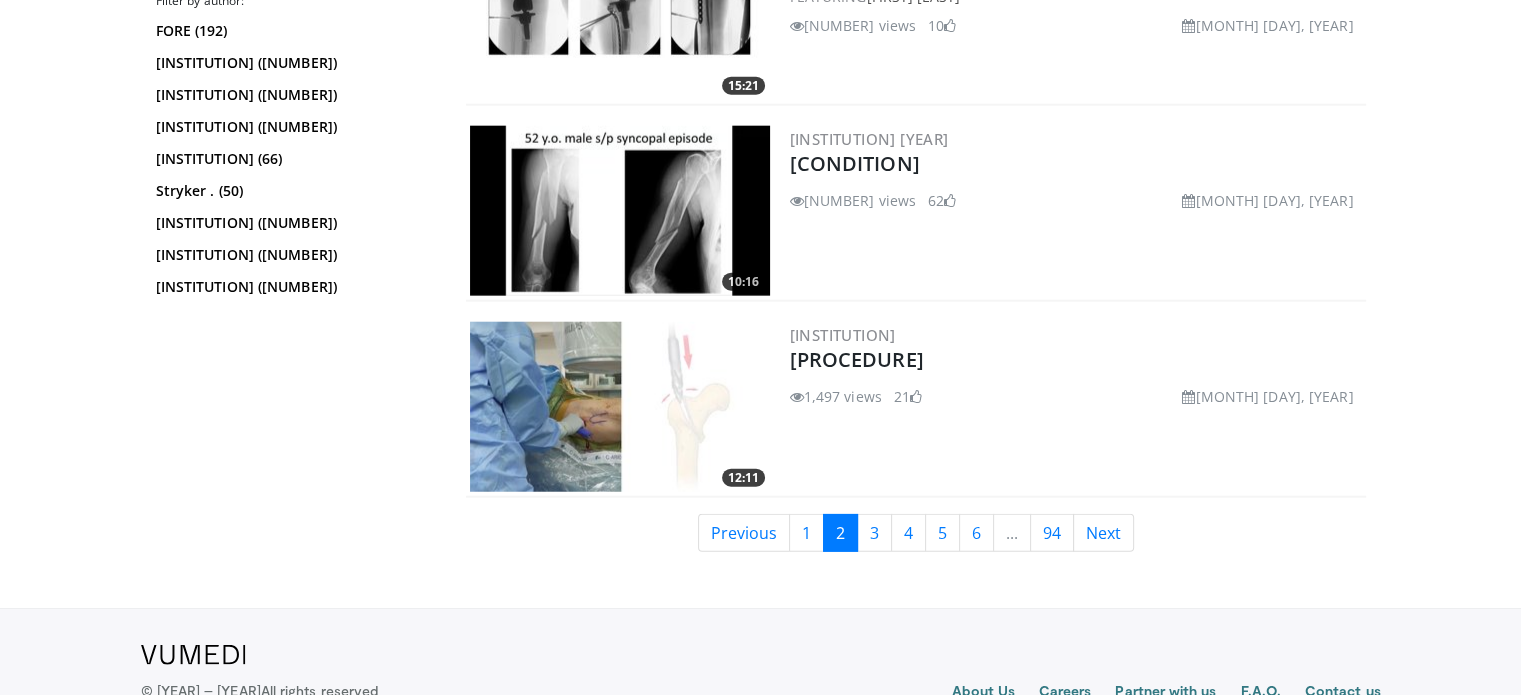 scroll, scrollTop: 5064, scrollLeft: 0, axis: vertical 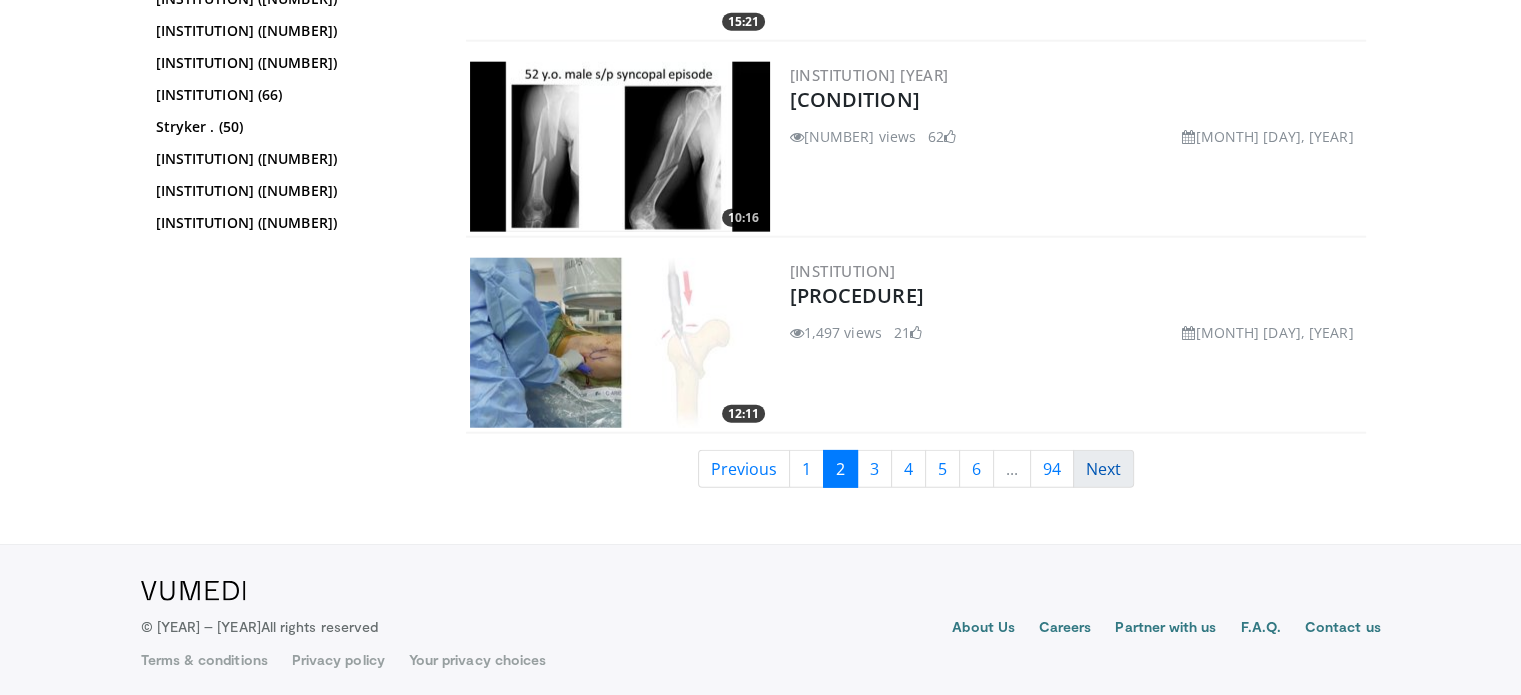 click on "Next" at bounding box center [874, 469] 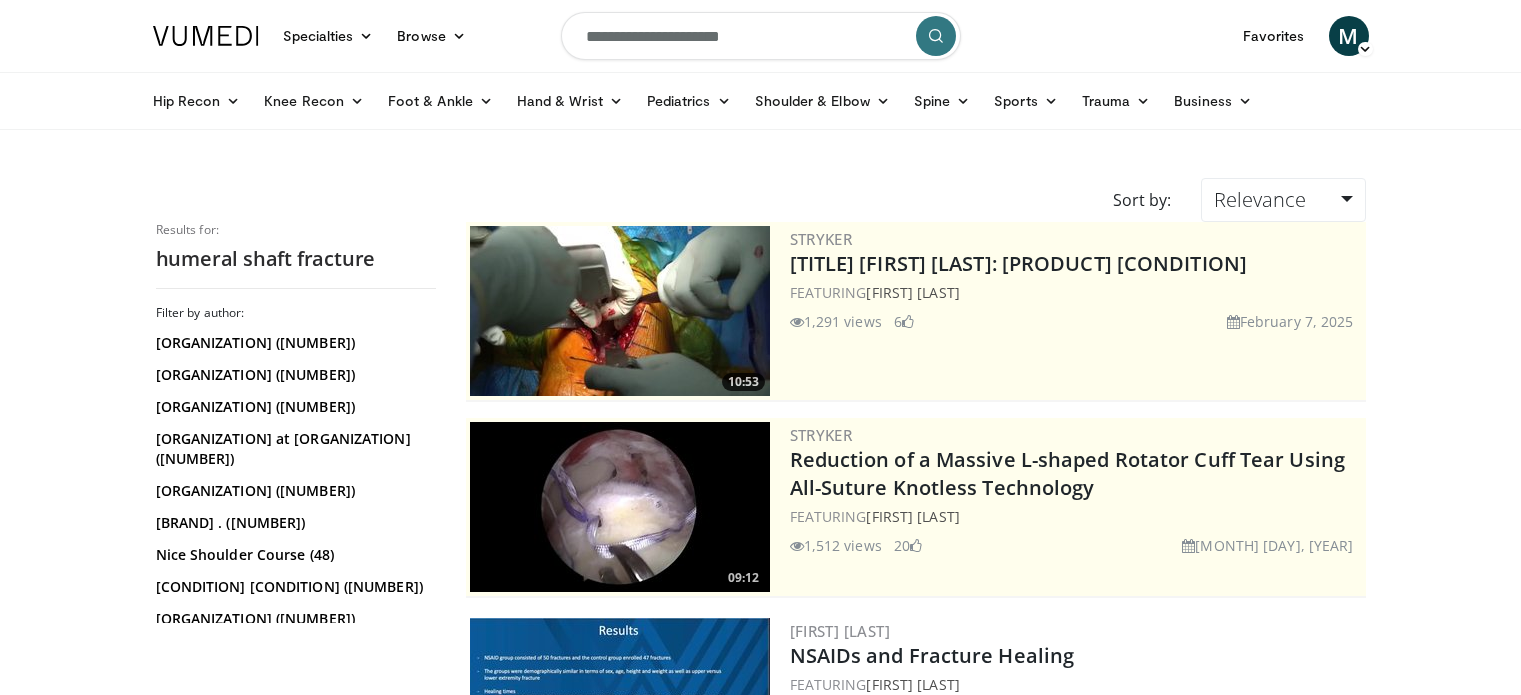 scroll, scrollTop: 0, scrollLeft: 0, axis: both 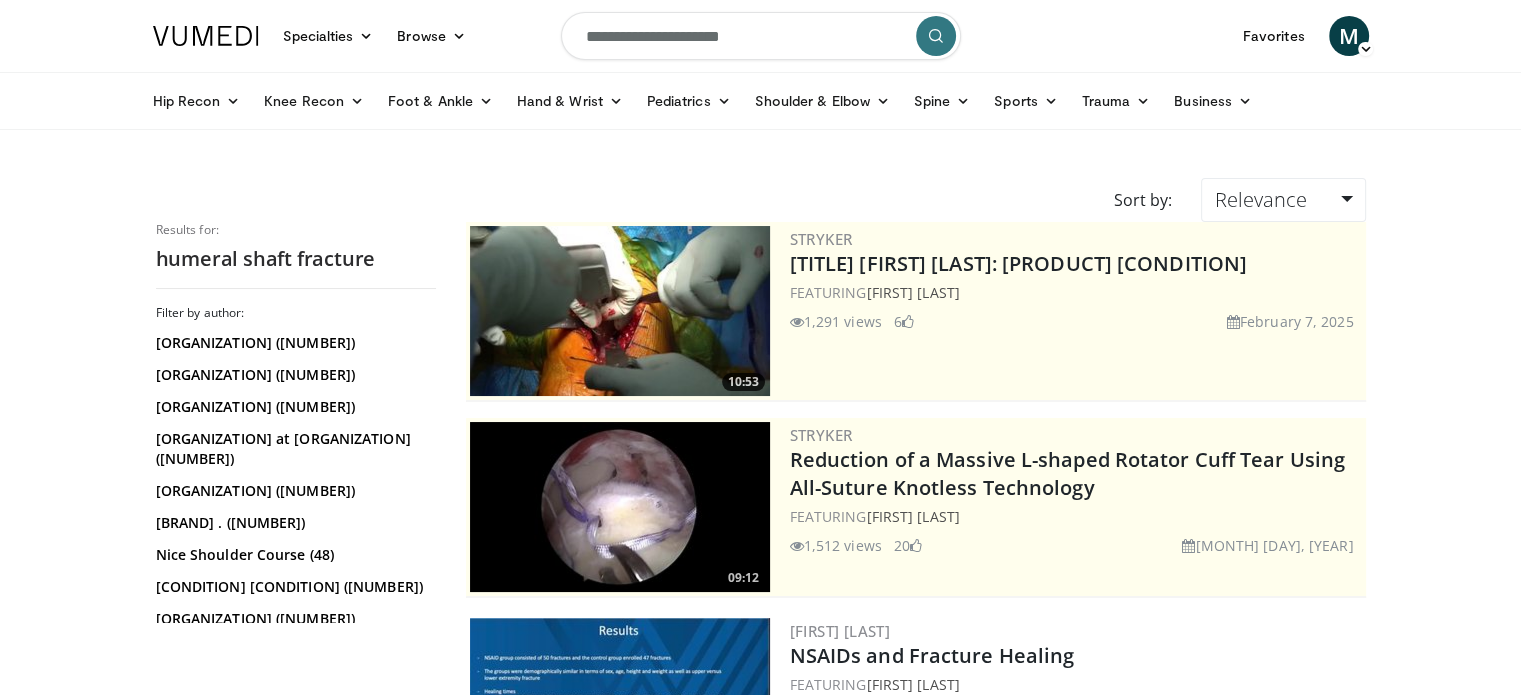 click on "**********" at bounding box center [761, 36] 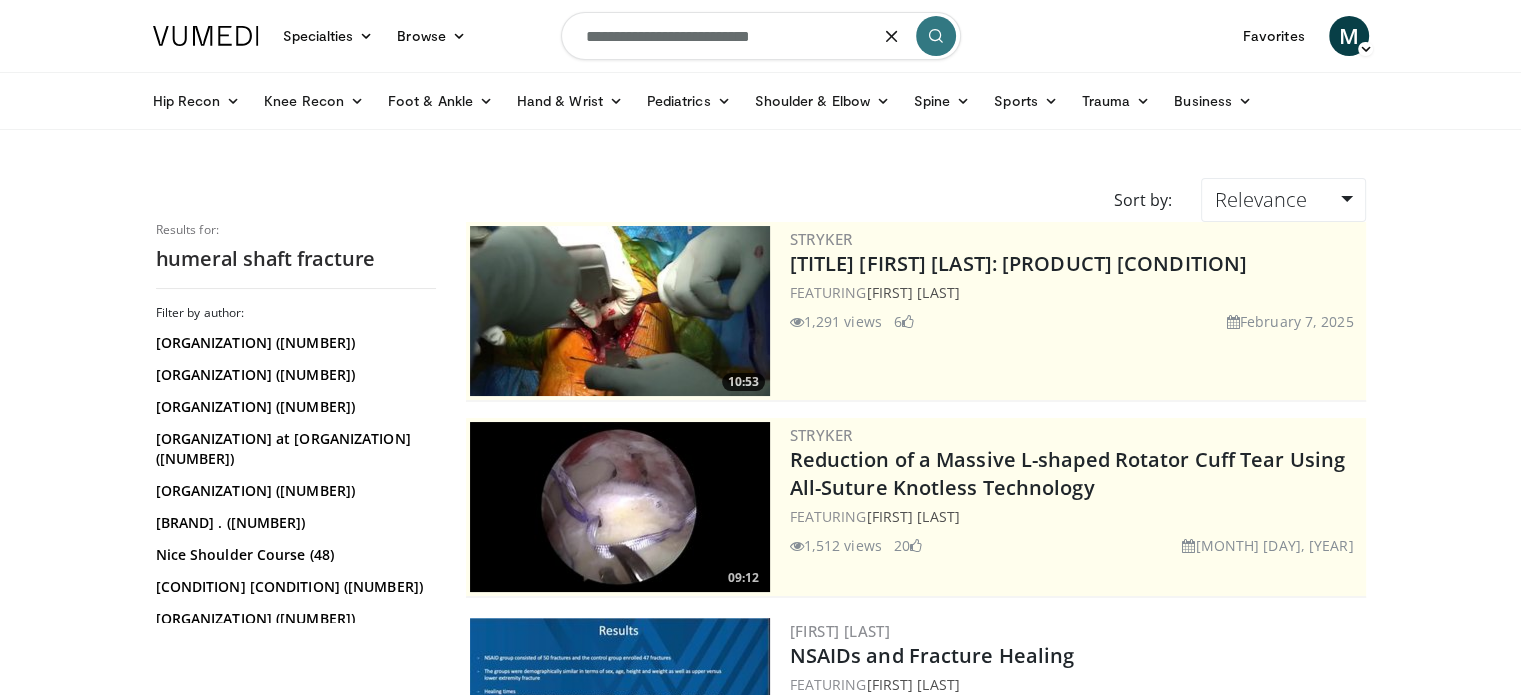 type on "**********" 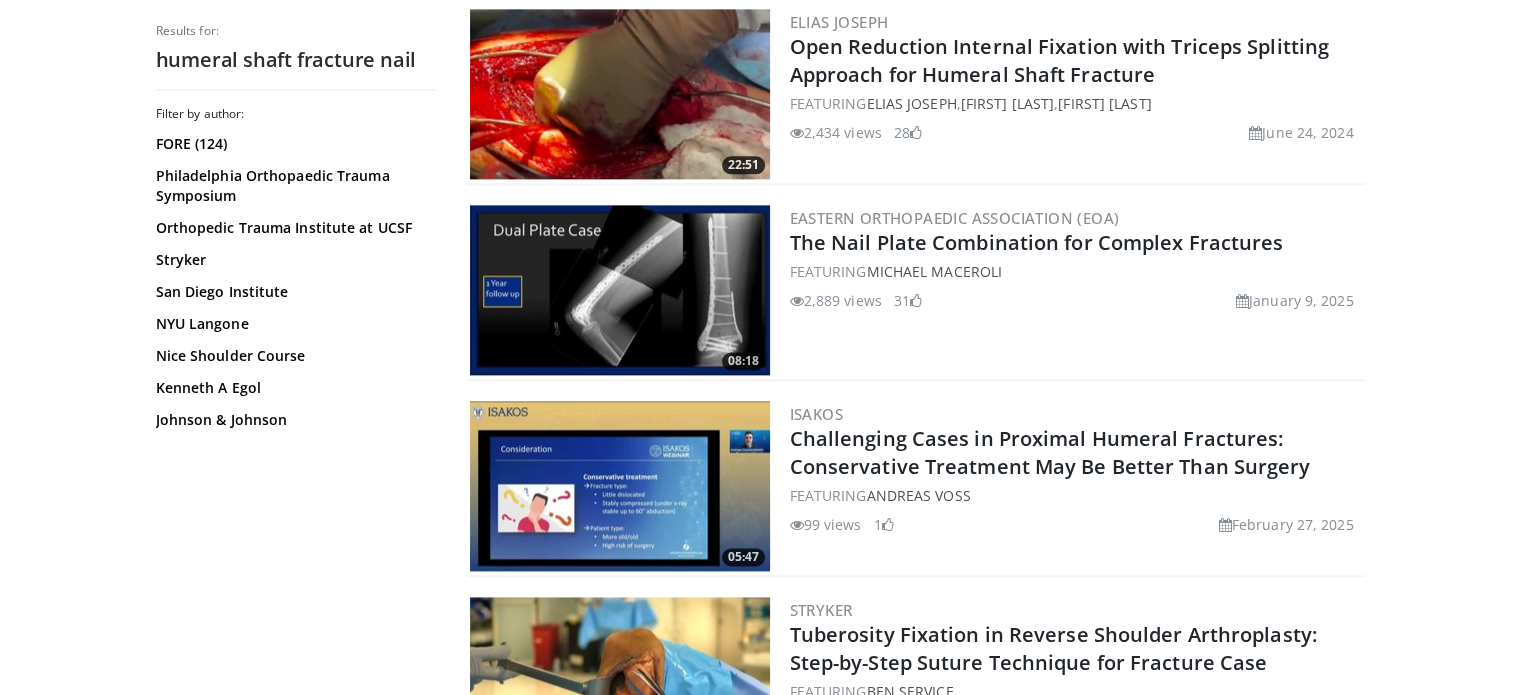 scroll, scrollTop: 1169, scrollLeft: 0, axis: vertical 